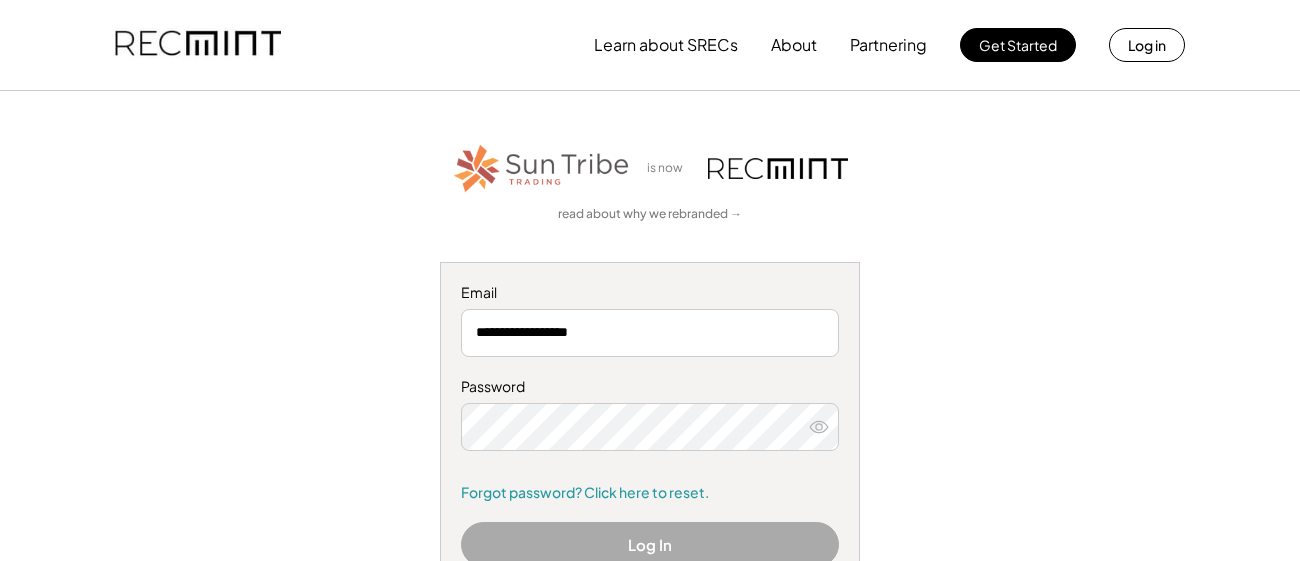 scroll, scrollTop: 0, scrollLeft: 0, axis: both 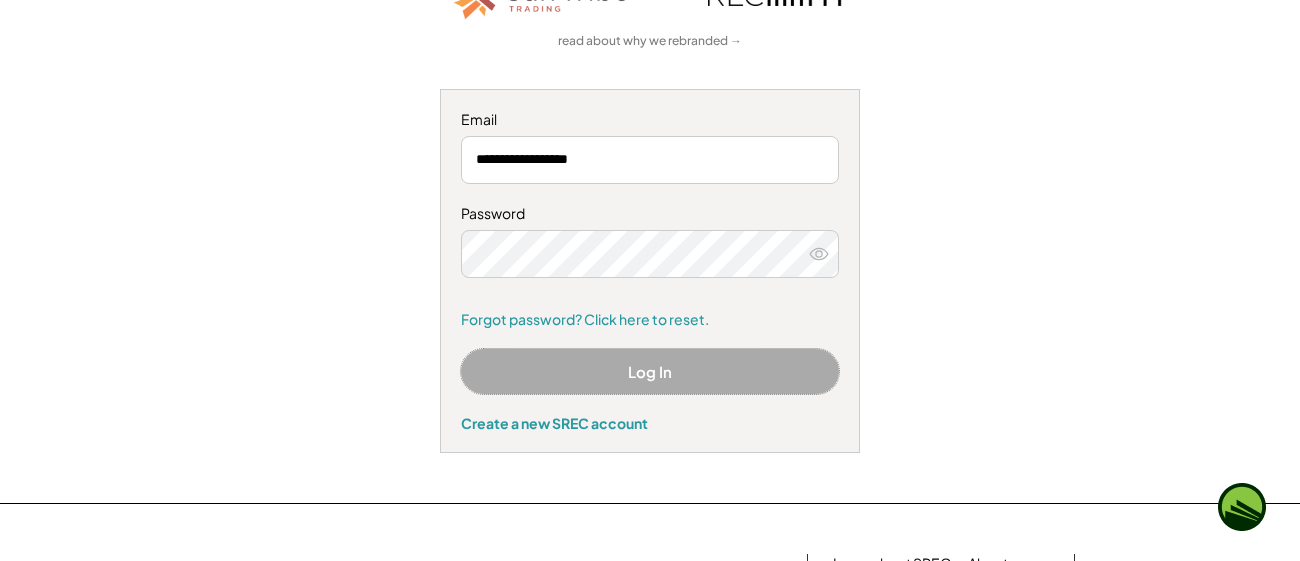 click on "Log In" at bounding box center [650, 371] 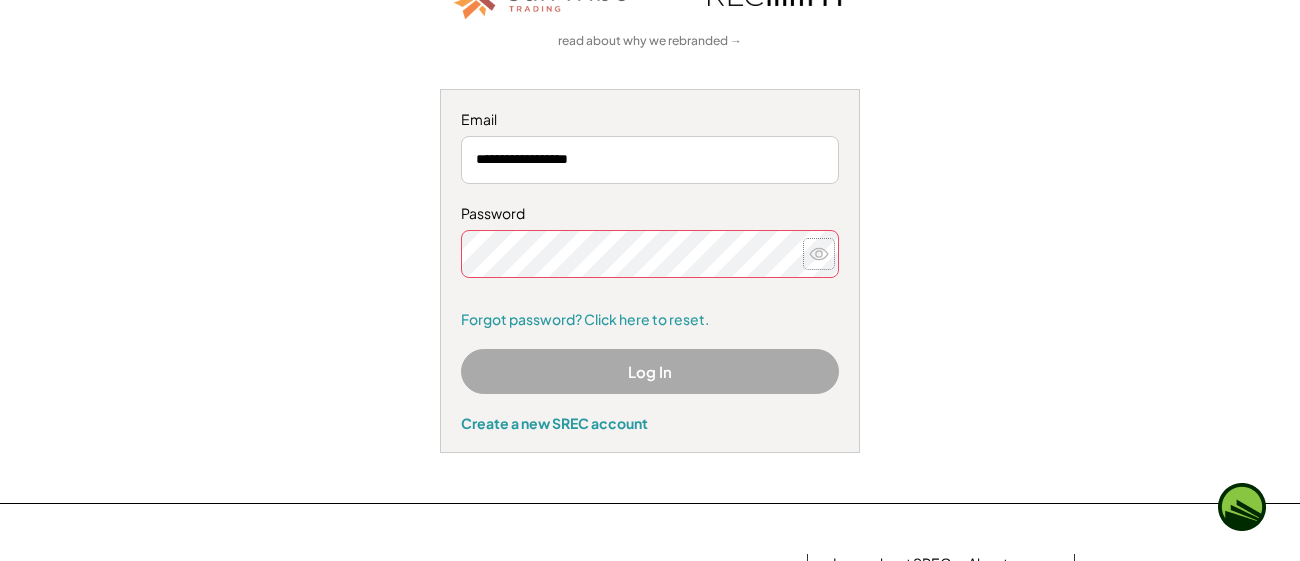 click 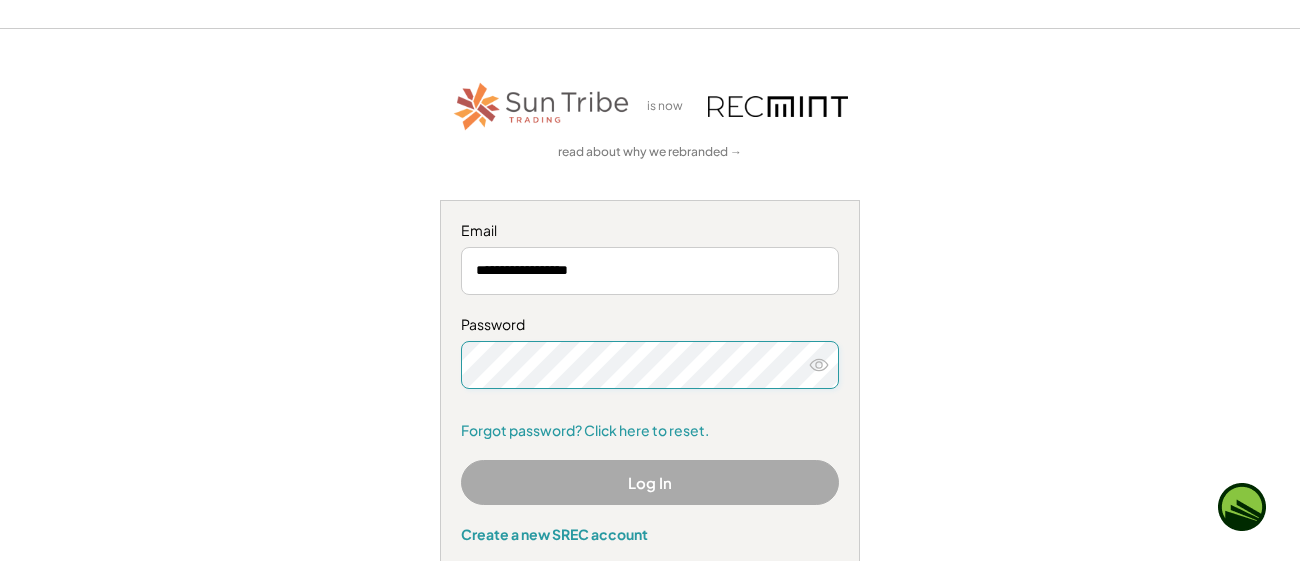 scroll, scrollTop: 53, scrollLeft: 0, axis: vertical 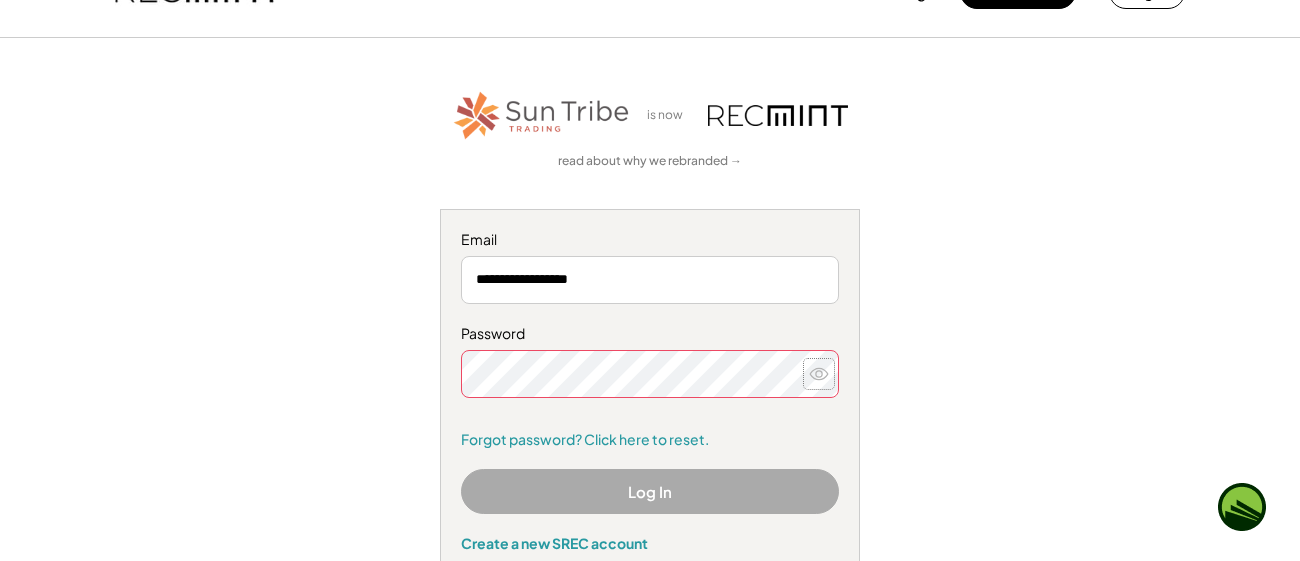 click 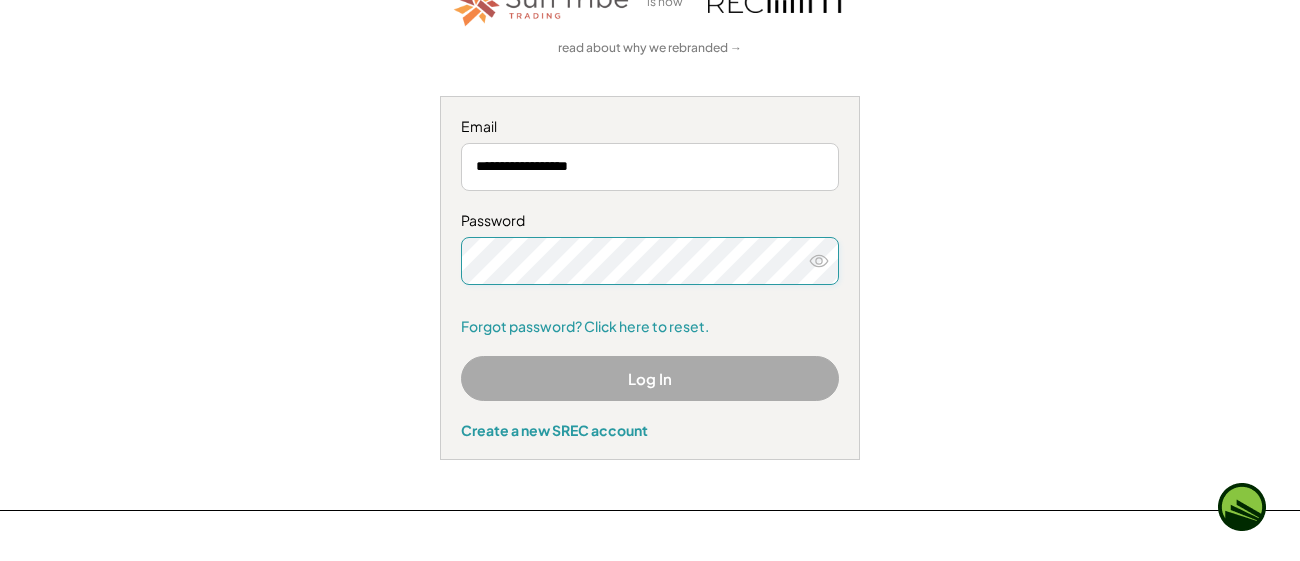 scroll, scrollTop: 179, scrollLeft: 0, axis: vertical 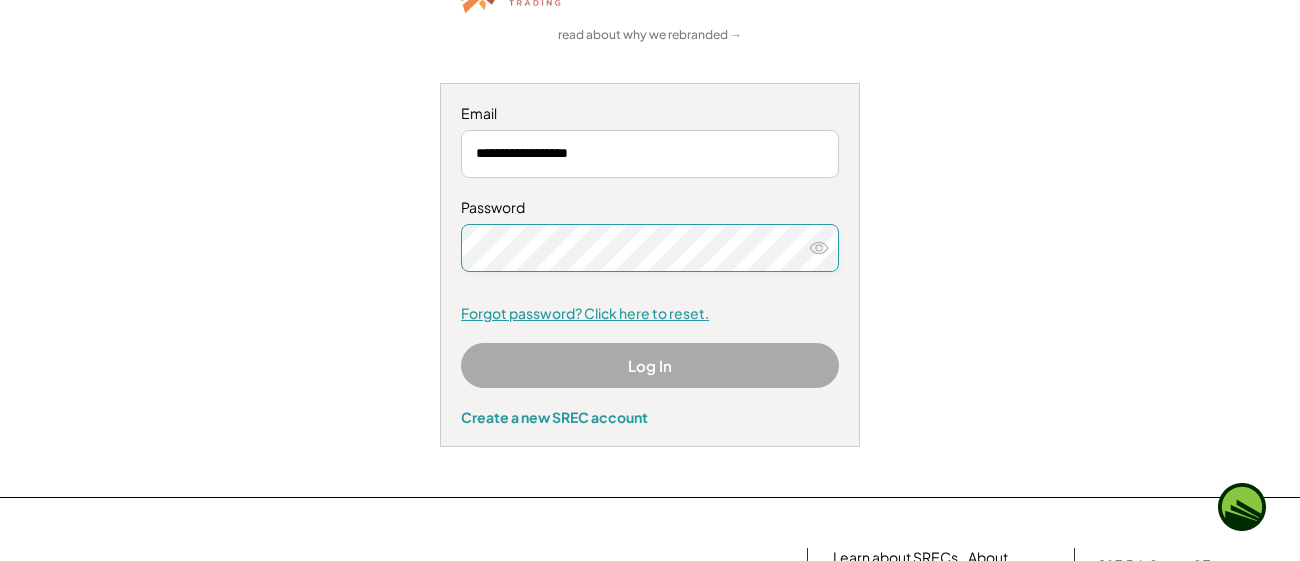click on "Forgot password? Click here to reset." at bounding box center [650, 314] 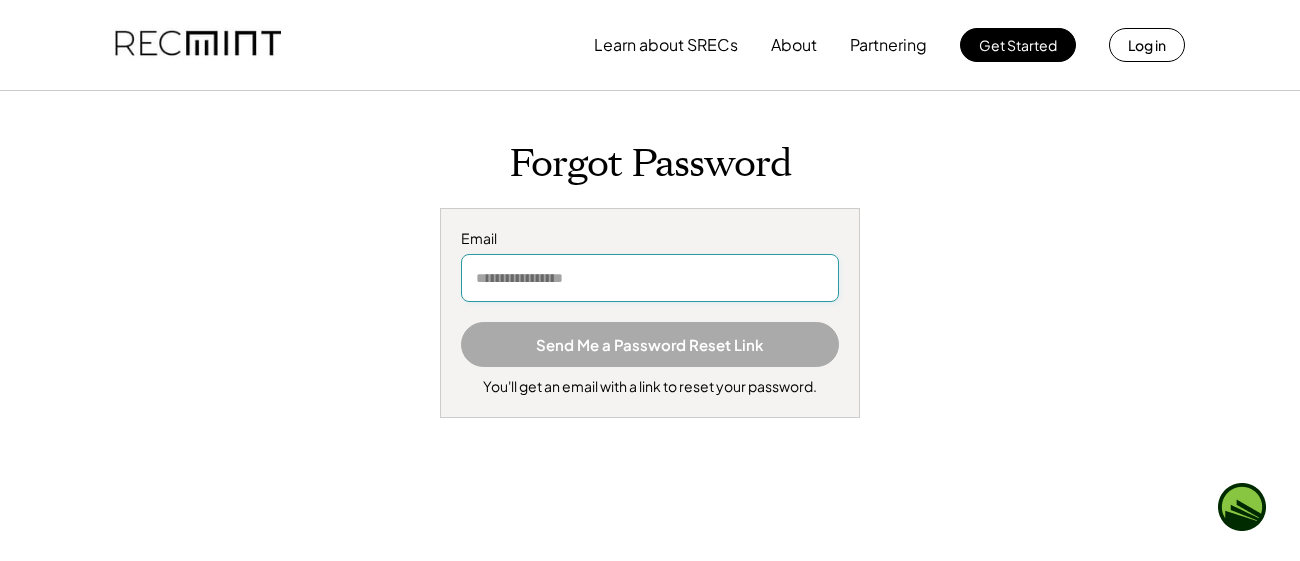 scroll, scrollTop: 0, scrollLeft: 0, axis: both 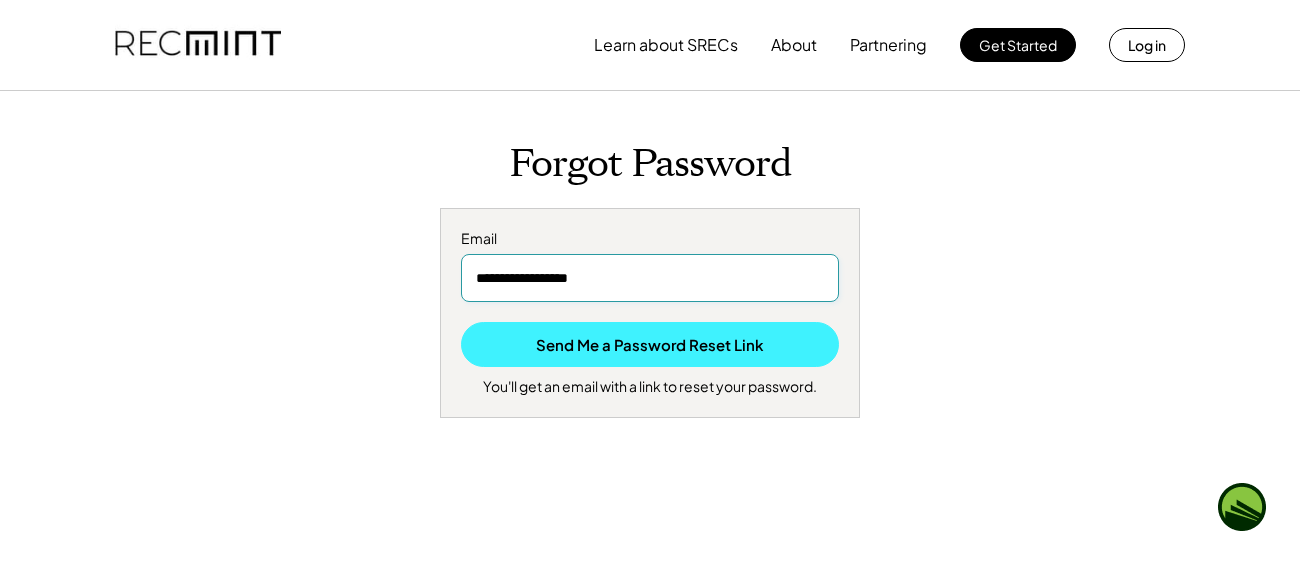 type on "**********" 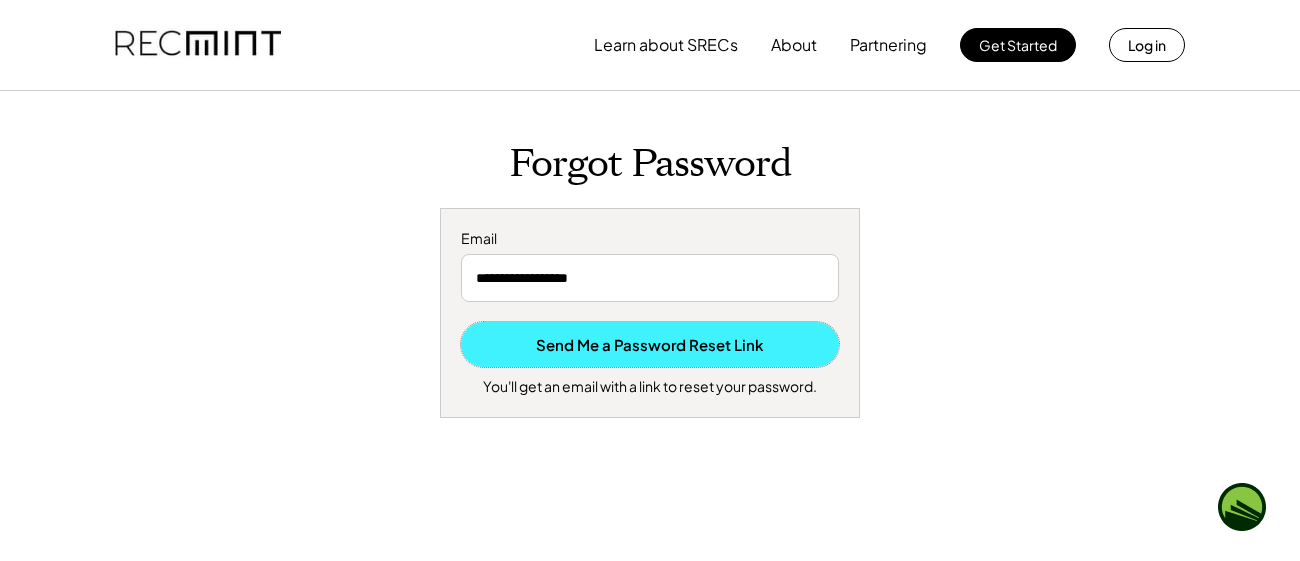 click on "Send Me a Password Reset Link" at bounding box center [650, 344] 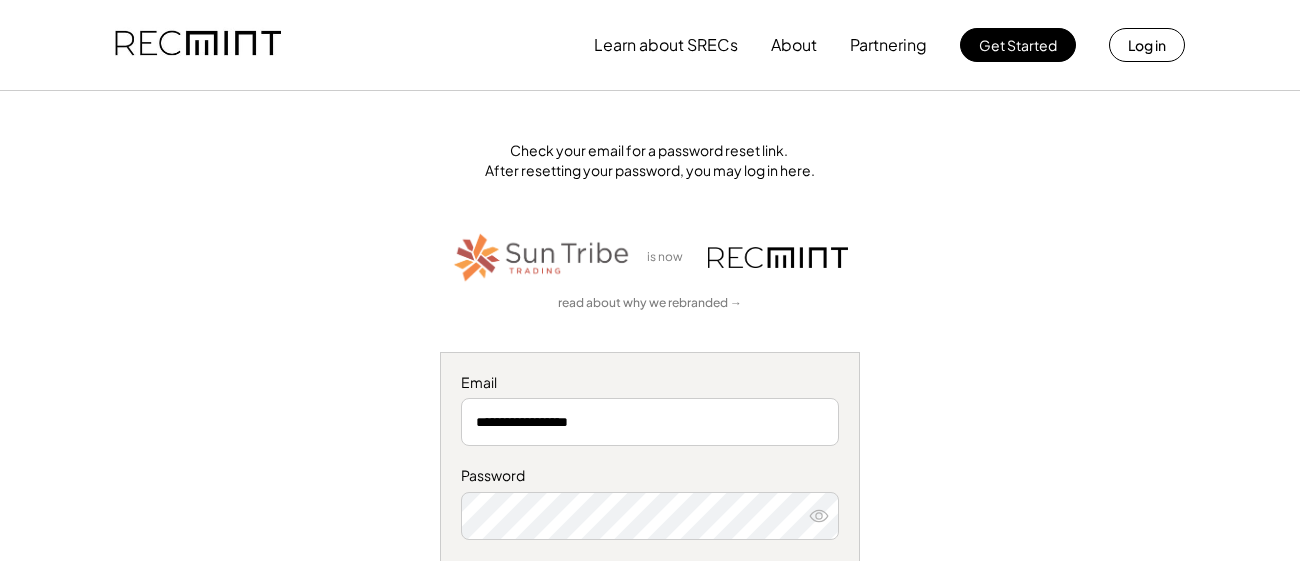 scroll, scrollTop: 0, scrollLeft: 0, axis: both 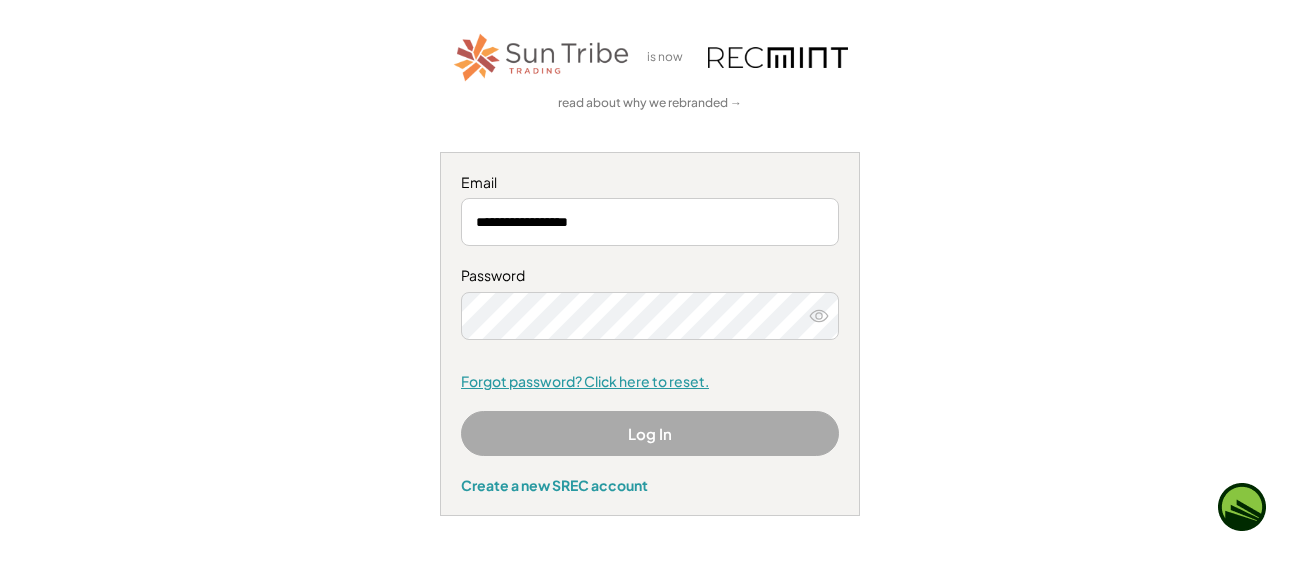 click on "Forgot password? Click here to reset." at bounding box center (650, 382) 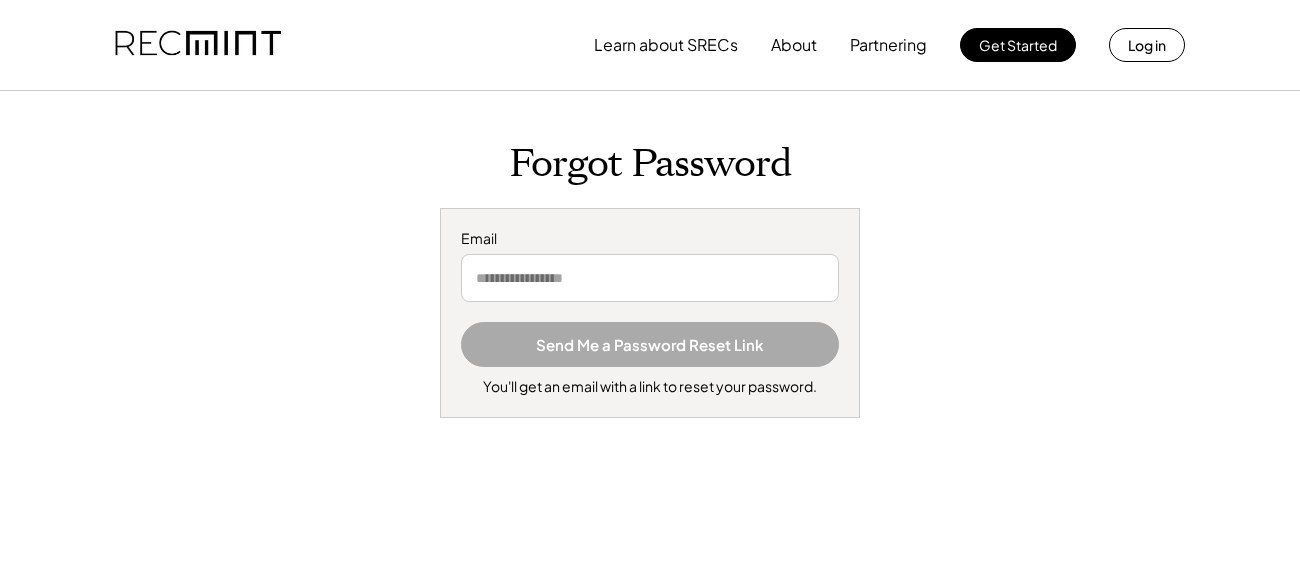scroll, scrollTop: 0, scrollLeft: 0, axis: both 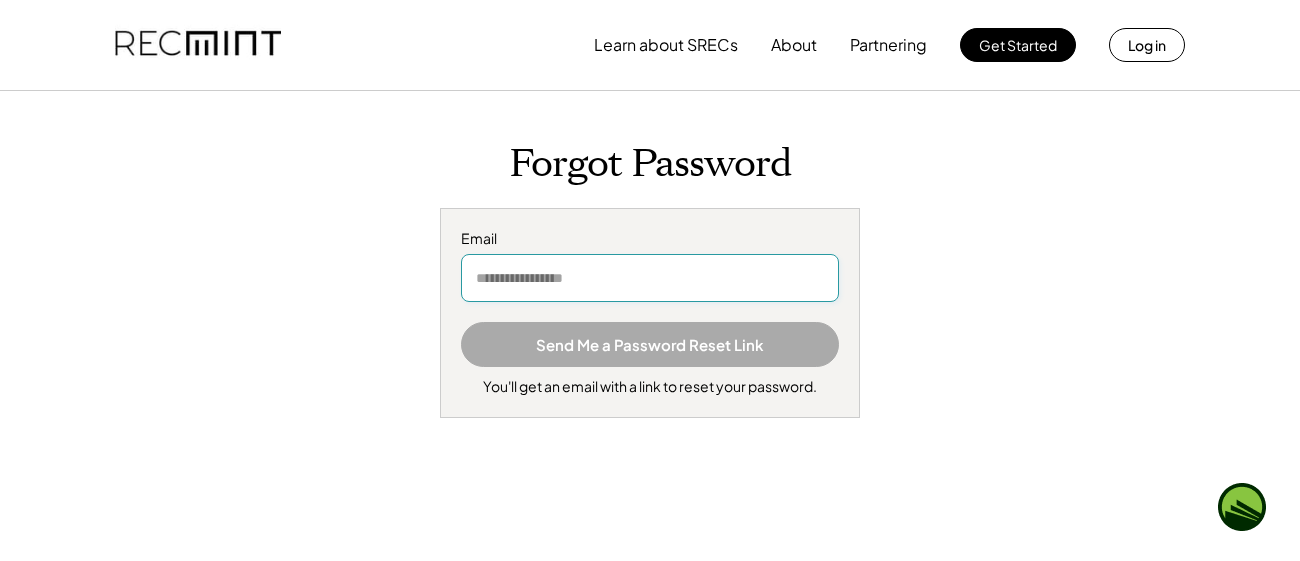 click at bounding box center [650, 278] 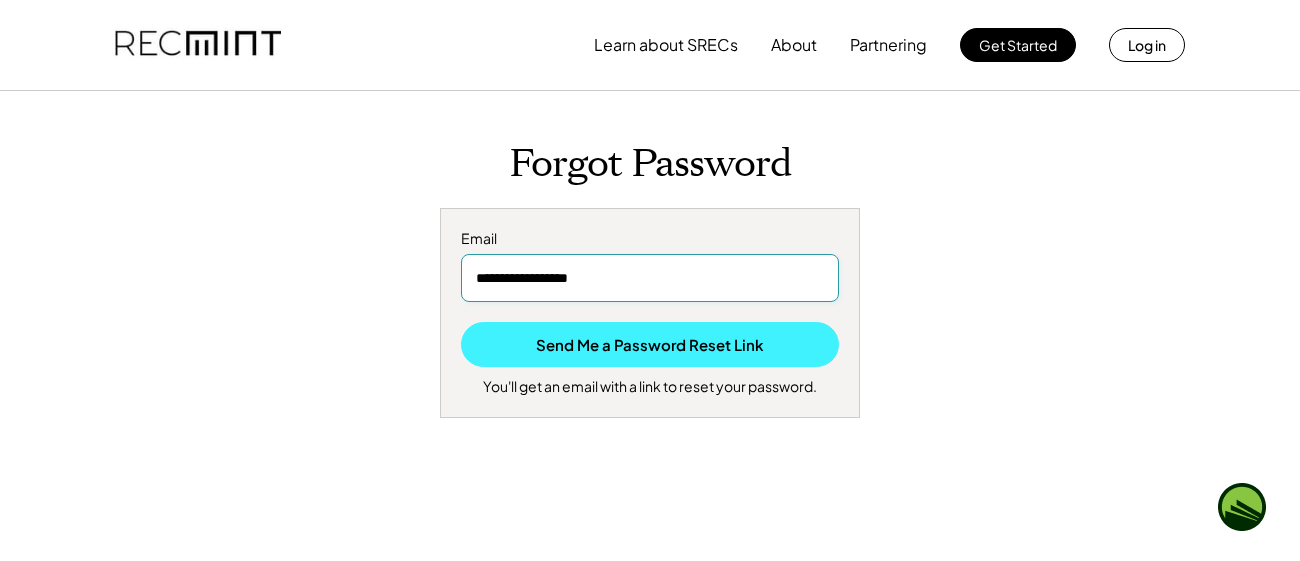 type on "**********" 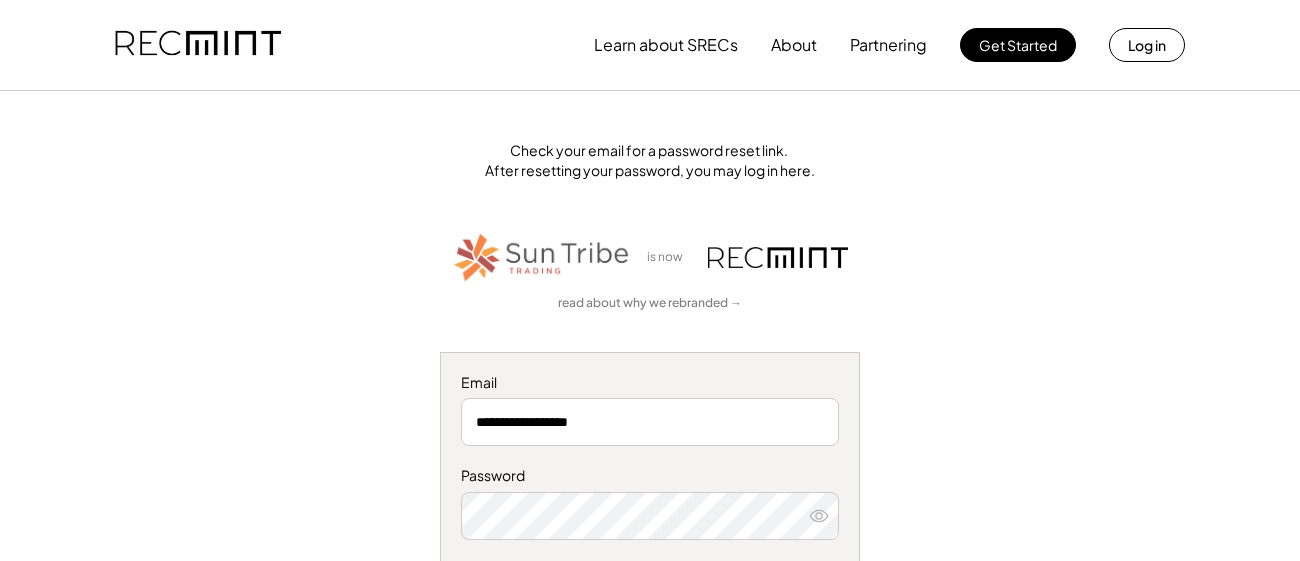 scroll, scrollTop: 0, scrollLeft: 0, axis: both 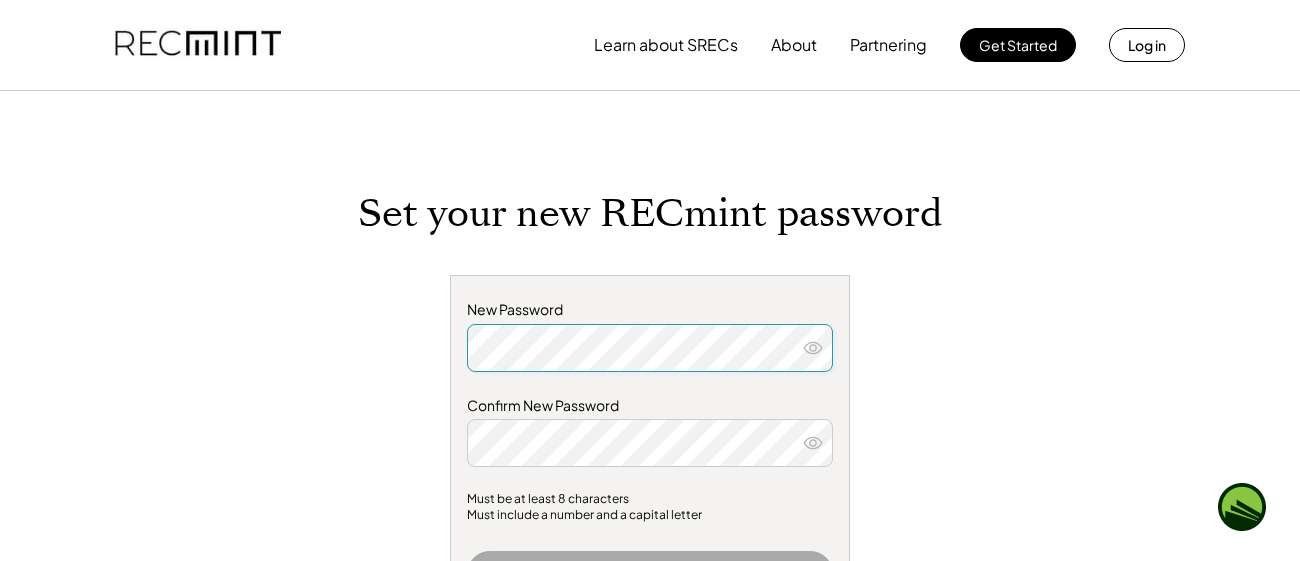 click on "Learn about SRECs About Partnering Get Started Log in Set your new RECmint password New Password Confirm New Password Must be at least 8 characters
Must include a number and a capital letter Save Password RECmint is the fastest-growing SREC aggregator in the mid-Atlantic. SRECs can be hard, and we wanted them to be incredibly easy. We use technology to get you the most amount of money with the least effort. Learn about SRECs Get Started Partnering Our Pricing About Testimonials Contact Us Log in [NUMBER] [STREET] [CITY], [STATE] [PHONE] [EMAIL] Terms of Service Privacy Policy © [YEAR] Sun Tribe Trading, LLC d.b.a. RECmint. All rights reserved." at bounding box center (650, 620) 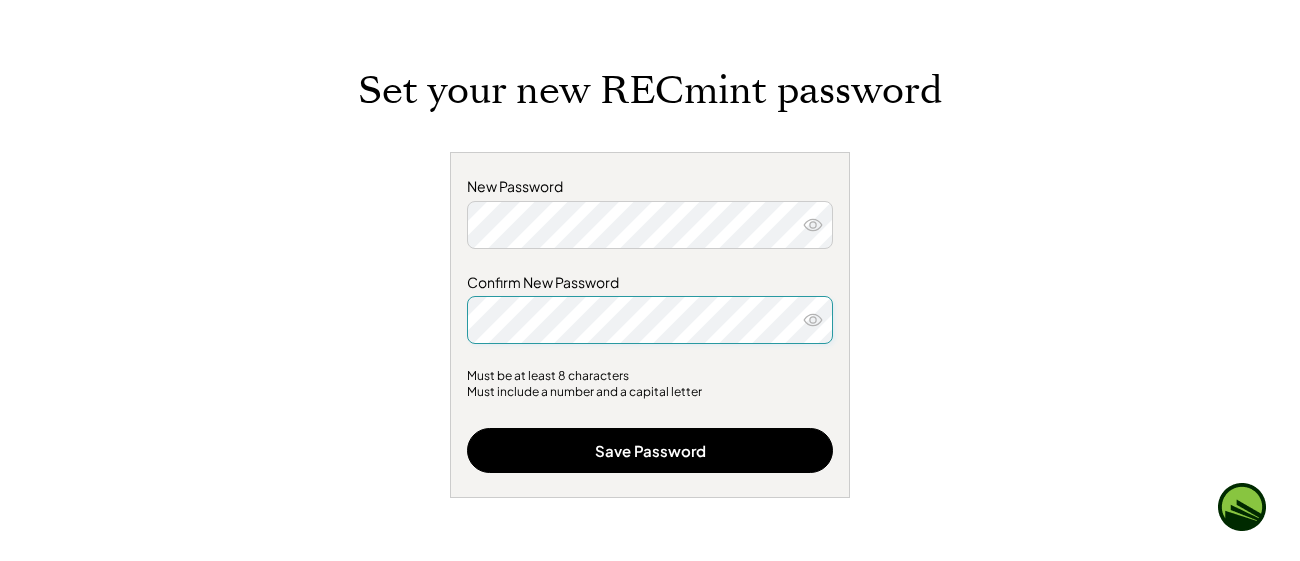 scroll, scrollTop: 126, scrollLeft: 0, axis: vertical 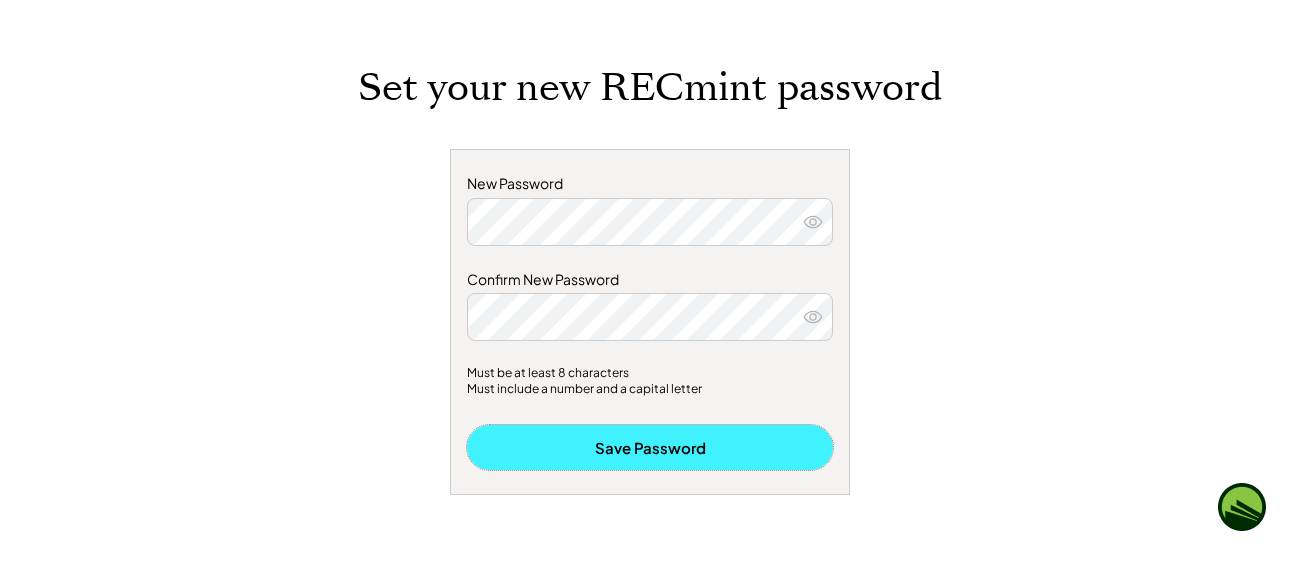 click on "Save Password" at bounding box center (650, 447) 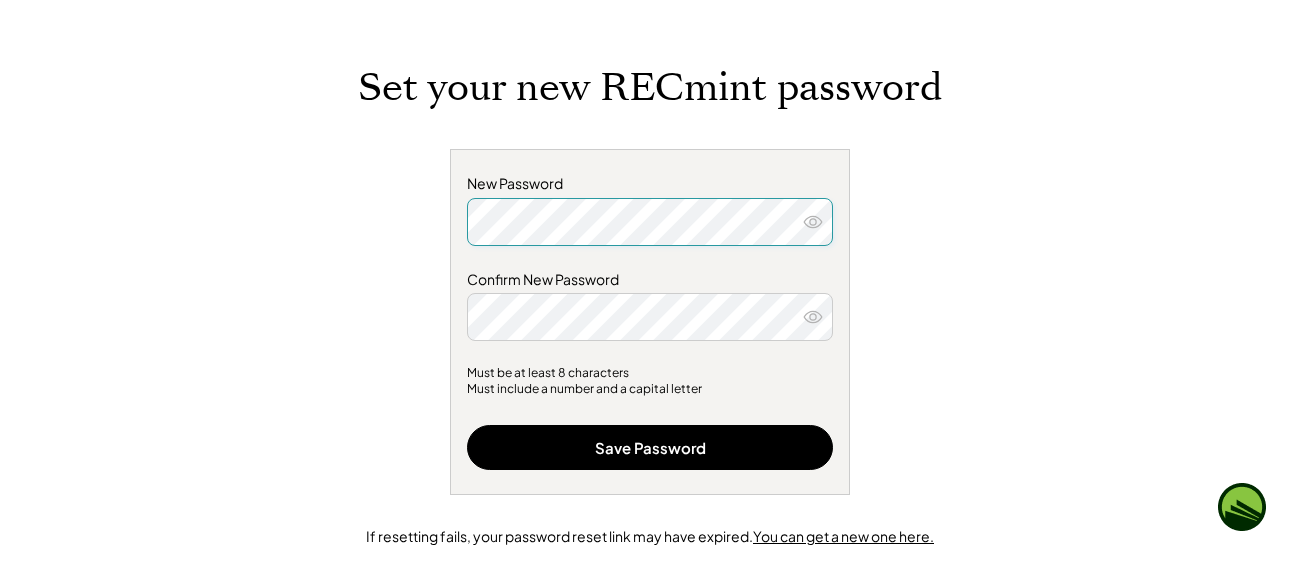 click on "New Password Confirm New Password Must be at least 8 characters
Must include a number and a capital letter Save Password" at bounding box center [650, 322] 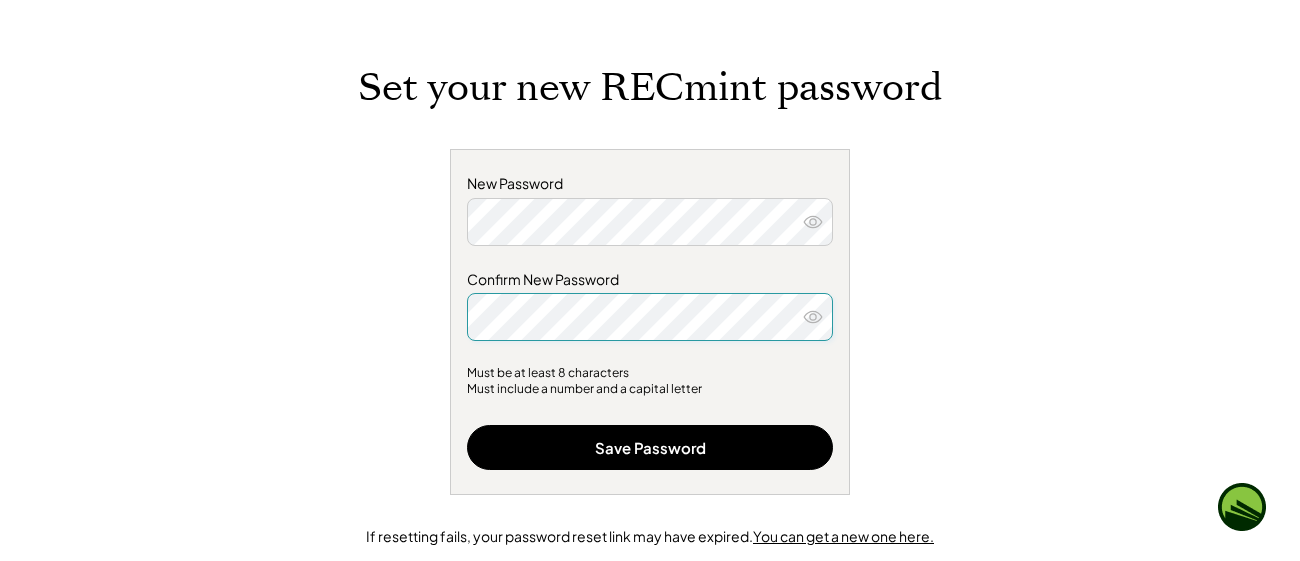 click on "New Password Confirm New Password Must be at least 8 characters
Must include a number and a capital letter Save Password" at bounding box center [650, 322] 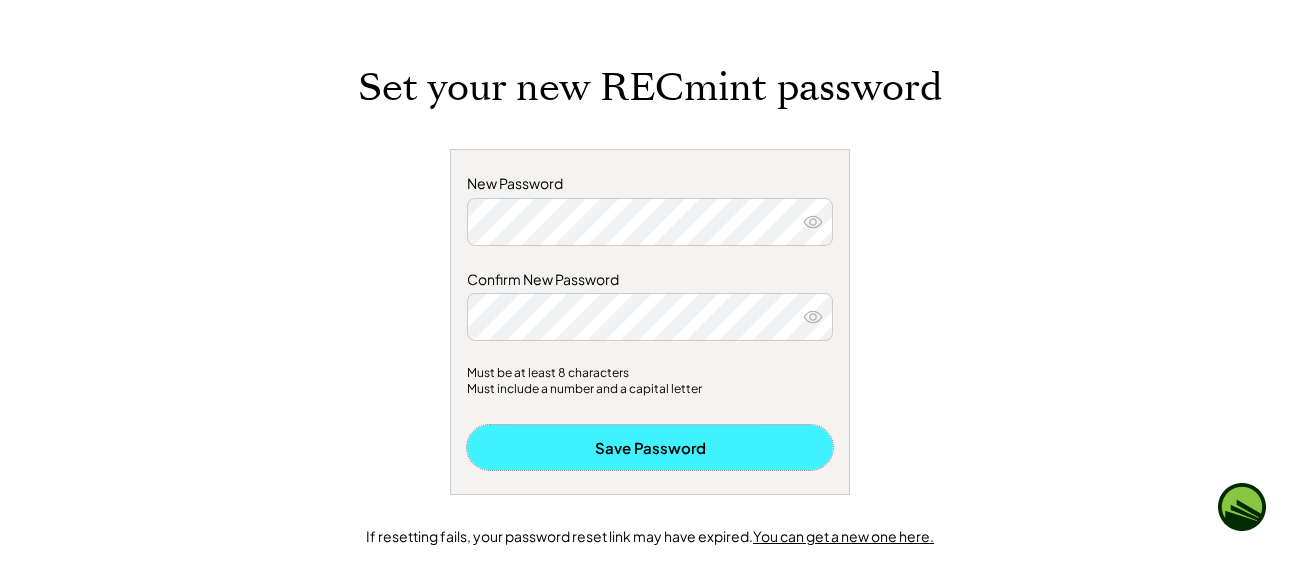 click on "Save Password" at bounding box center [650, 447] 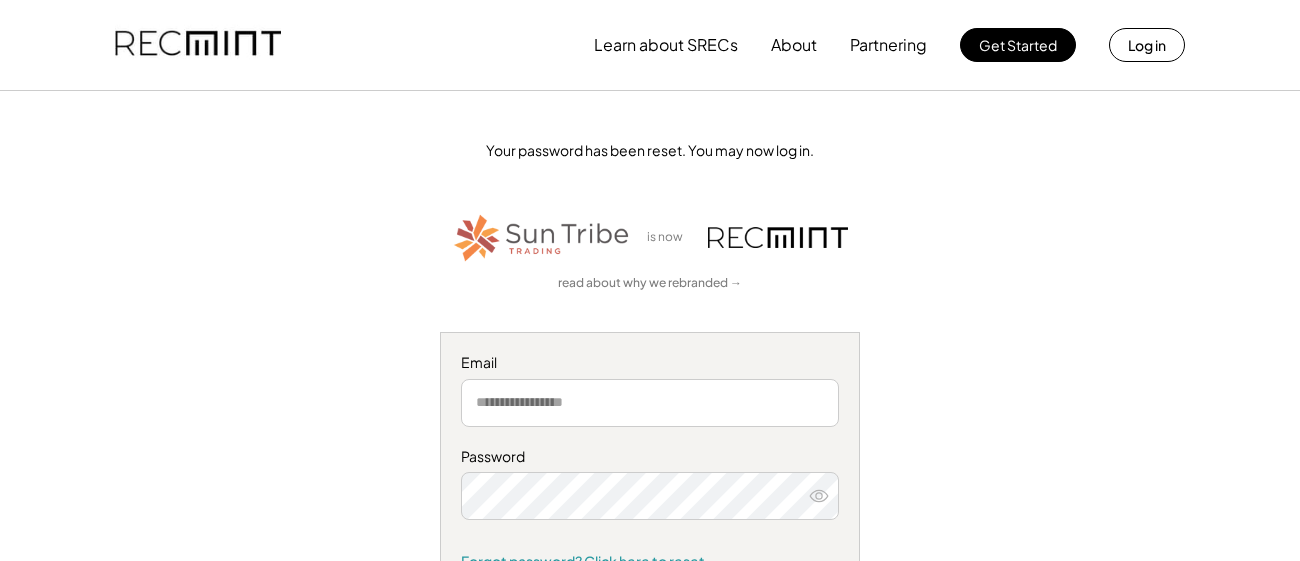 scroll, scrollTop: 0, scrollLeft: 0, axis: both 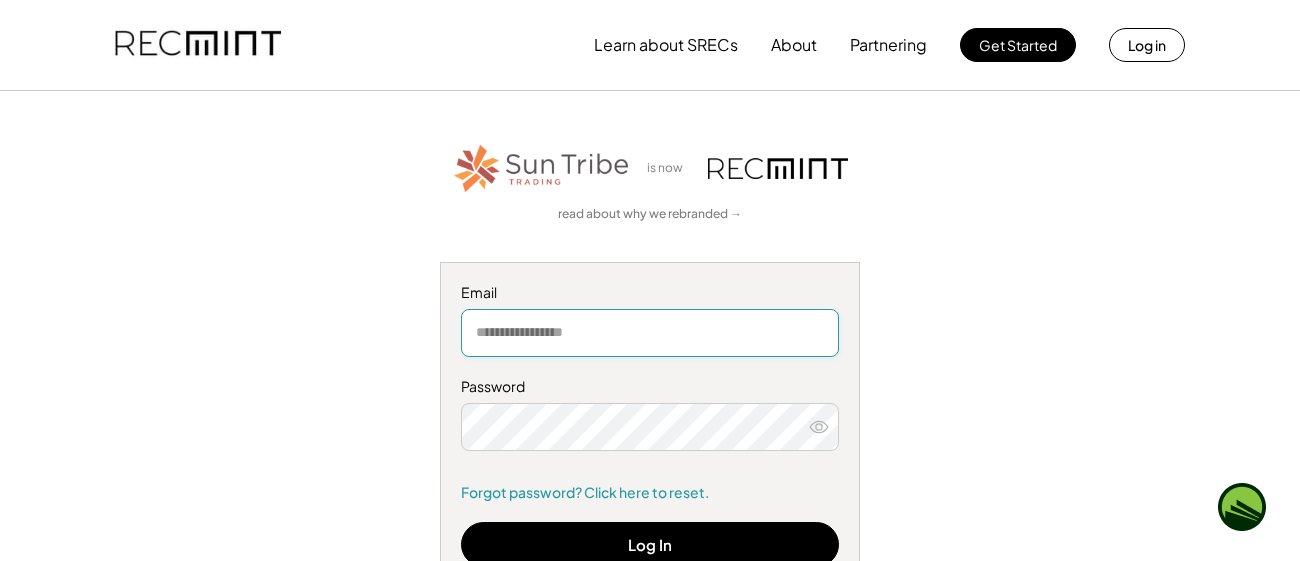 click at bounding box center [650, 333] 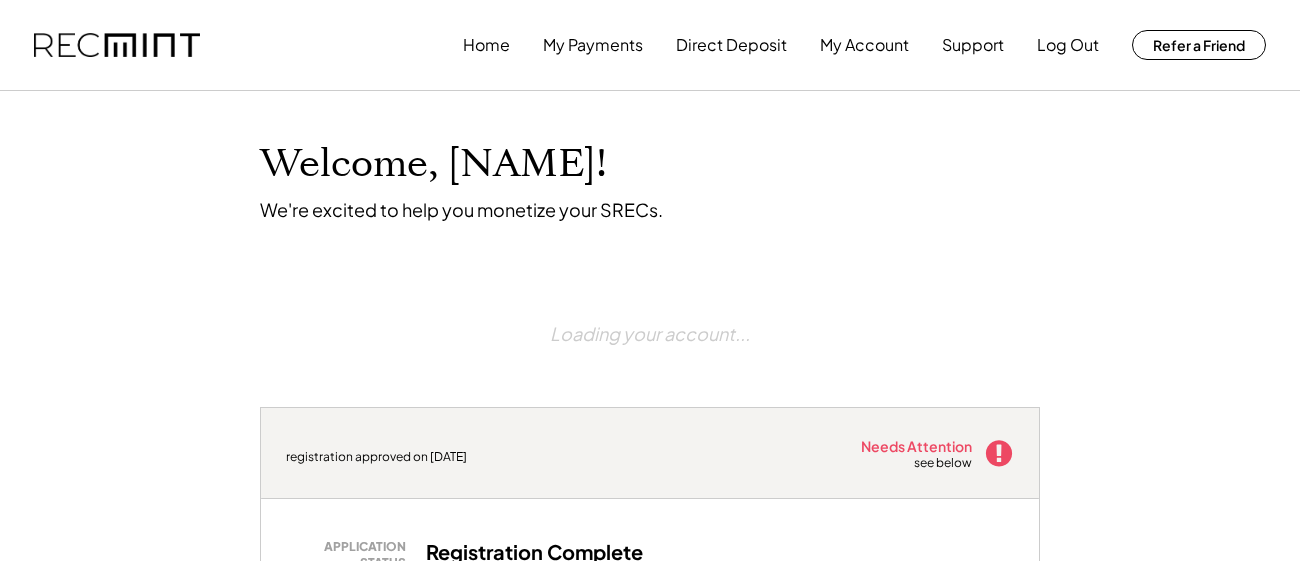 scroll, scrollTop: 0, scrollLeft: 0, axis: both 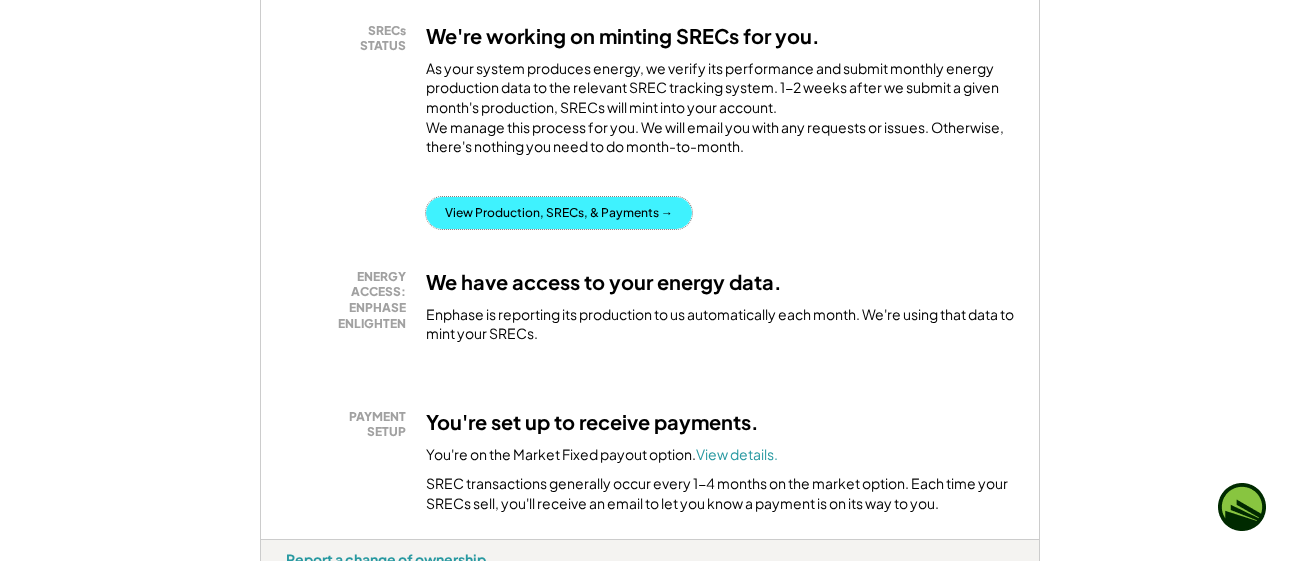 click on "View Production, SRECs, & Payments →" at bounding box center (559, 213) 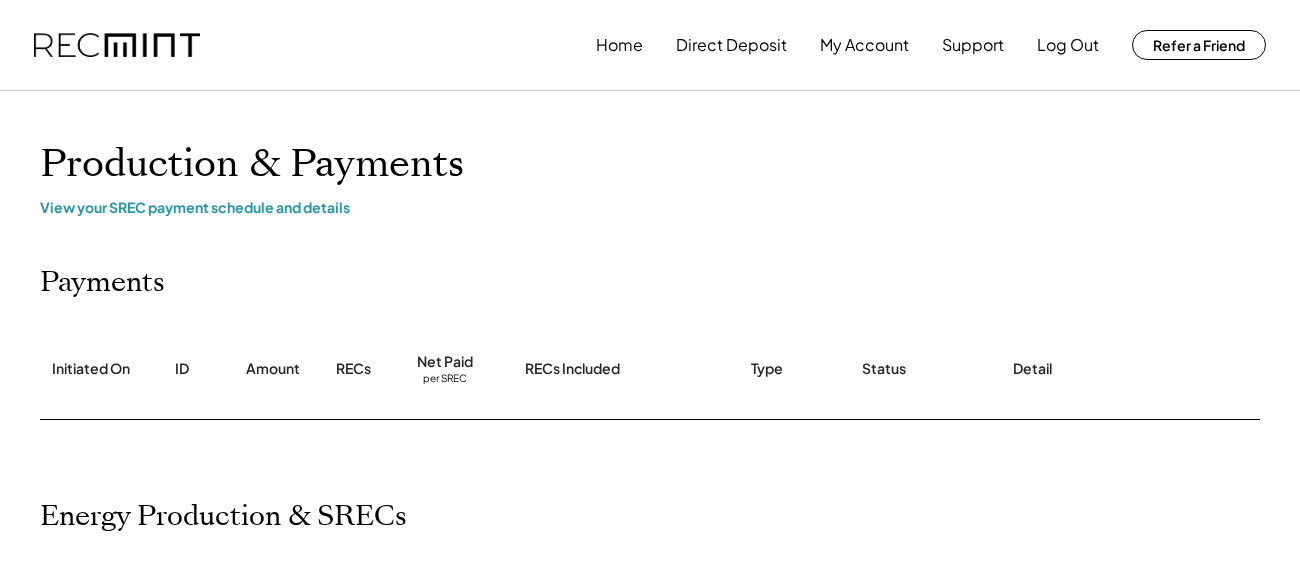 scroll, scrollTop: 0, scrollLeft: 0, axis: both 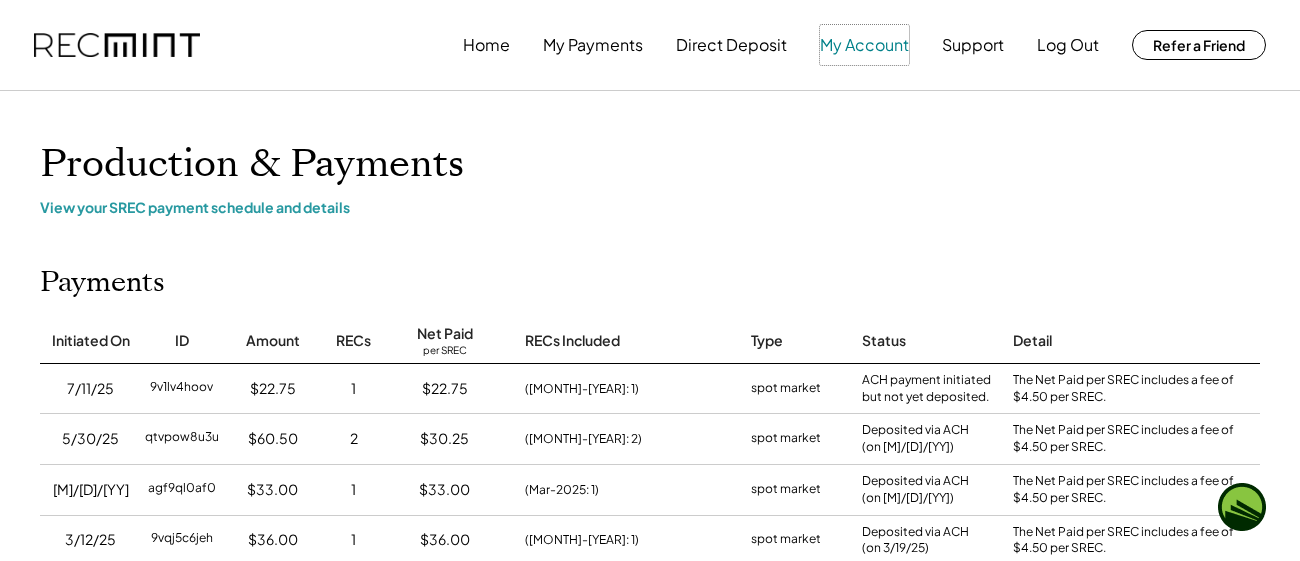 click on "My Account" at bounding box center [864, 45] 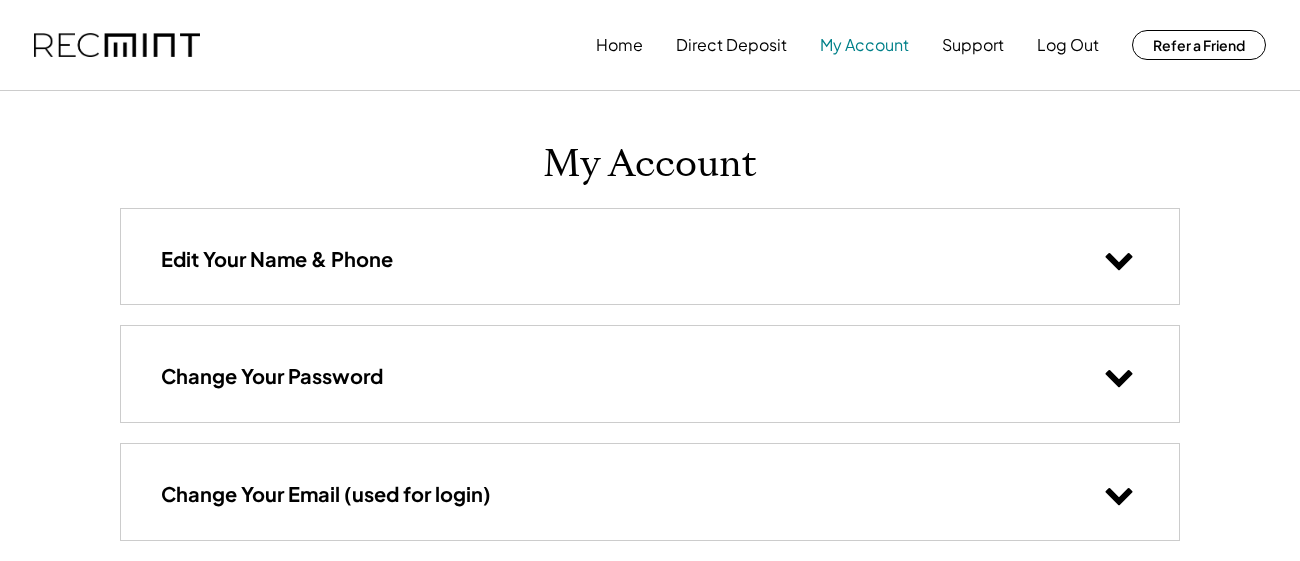 scroll, scrollTop: 0, scrollLeft: 0, axis: both 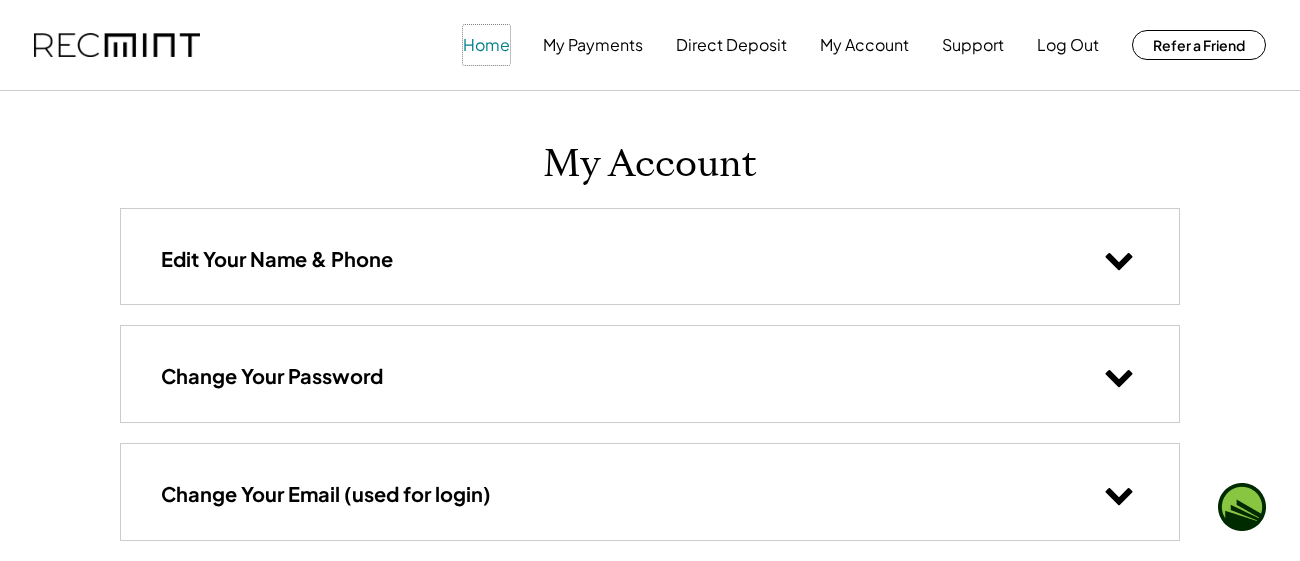 click on "Home" at bounding box center [486, 45] 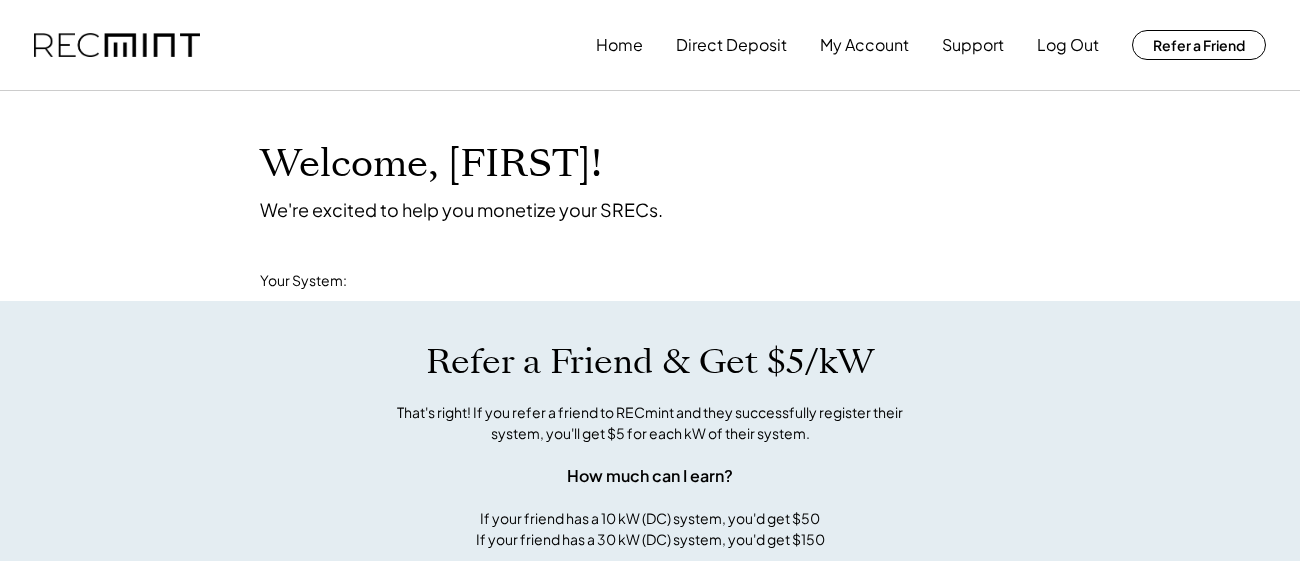 scroll, scrollTop: 0, scrollLeft: 0, axis: both 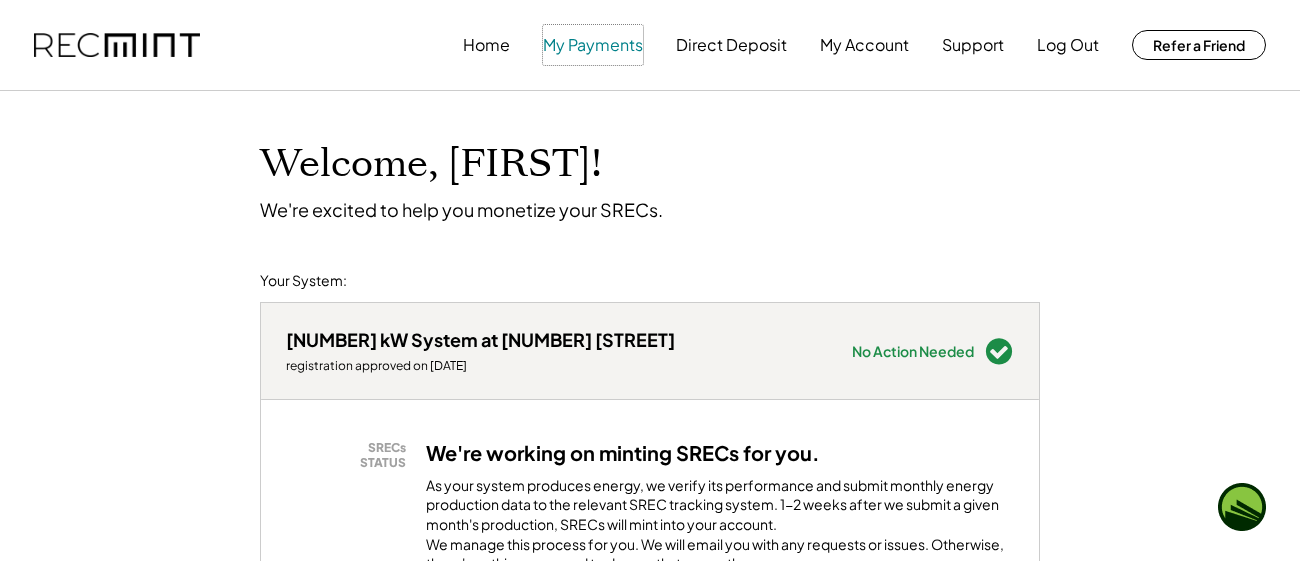 click on "My Payments" at bounding box center [593, 45] 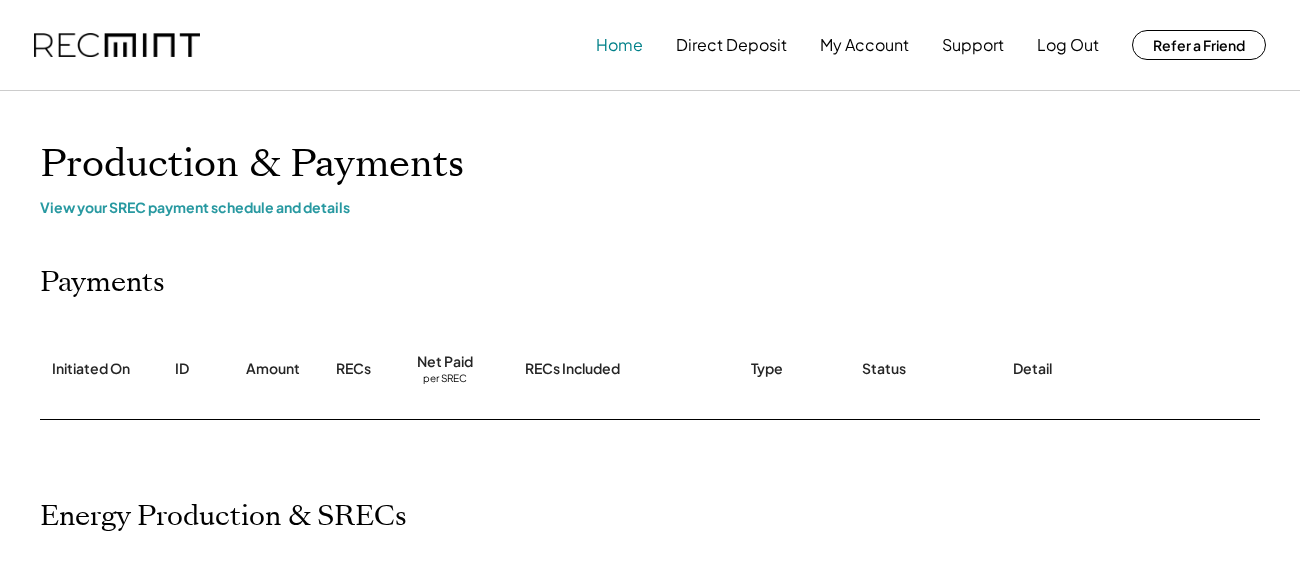 scroll, scrollTop: 0, scrollLeft: 0, axis: both 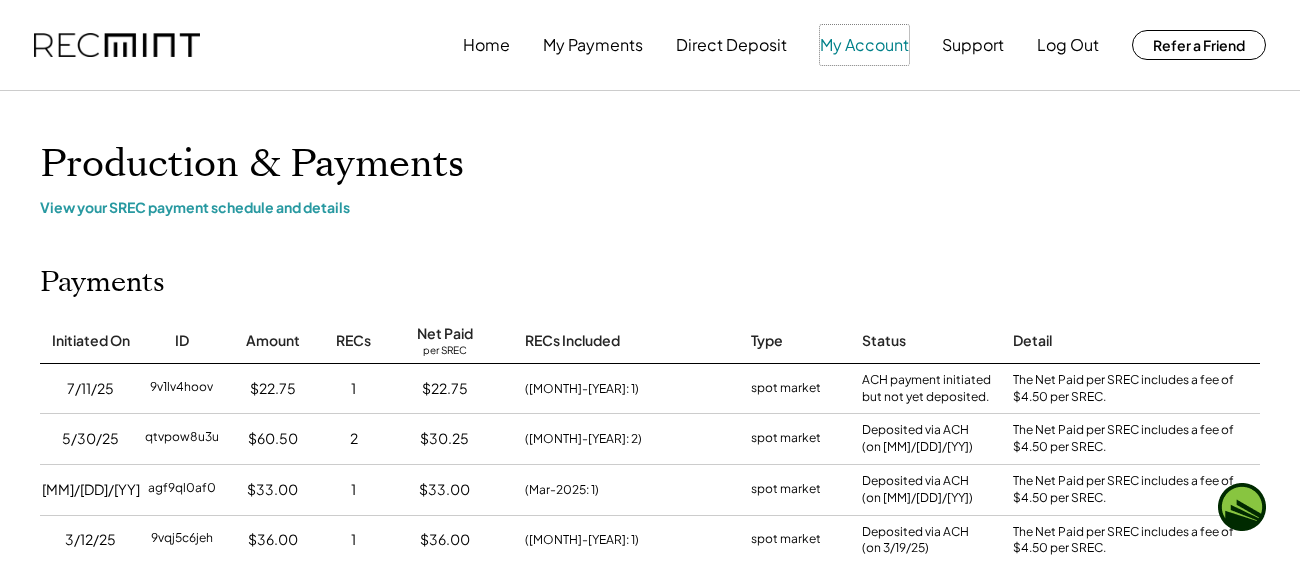 click on "My Account" at bounding box center (864, 45) 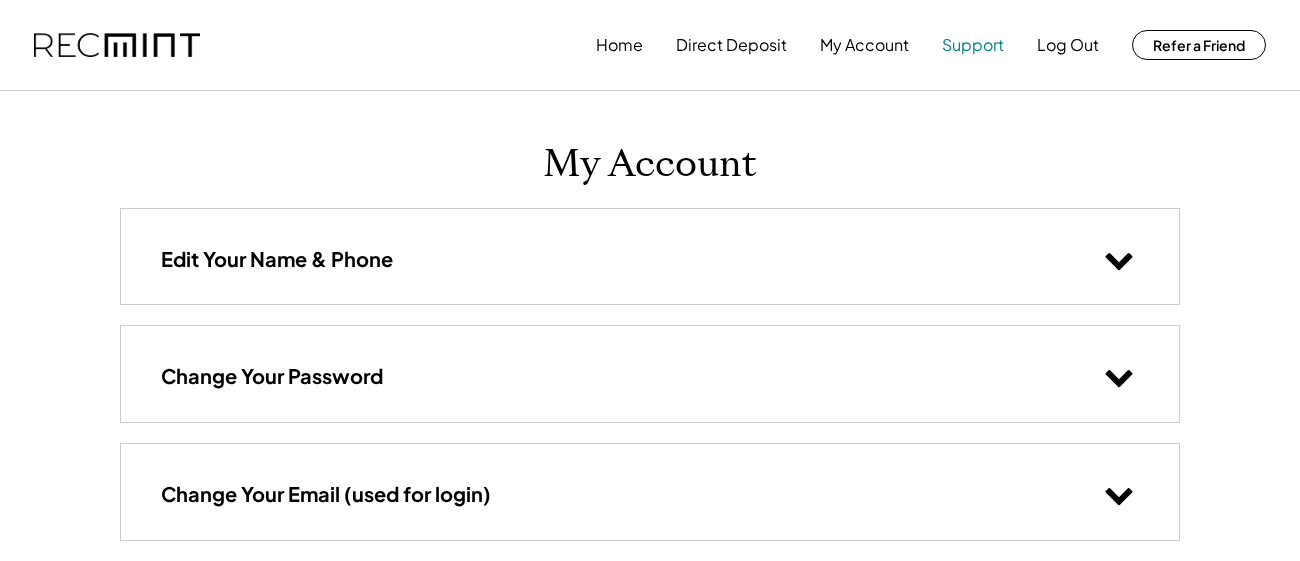 scroll, scrollTop: 0, scrollLeft: 0, axis: both 